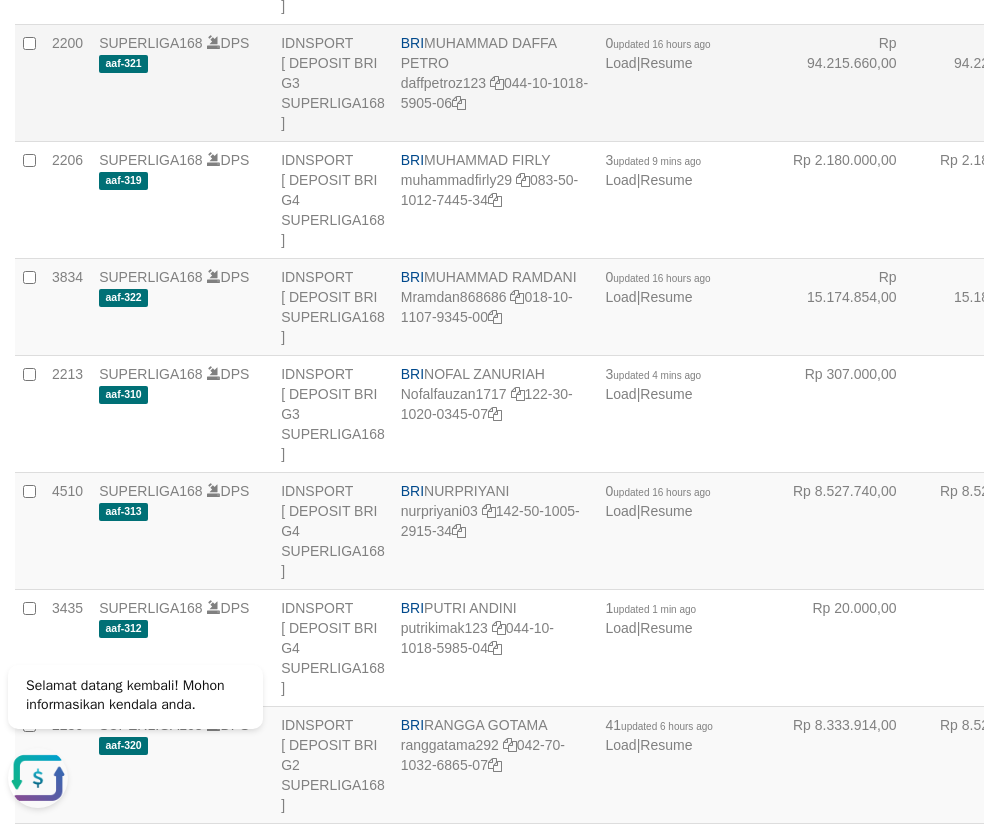 scroll, scrollTop: 6475, scrollLeft: 0, axis: vertical 